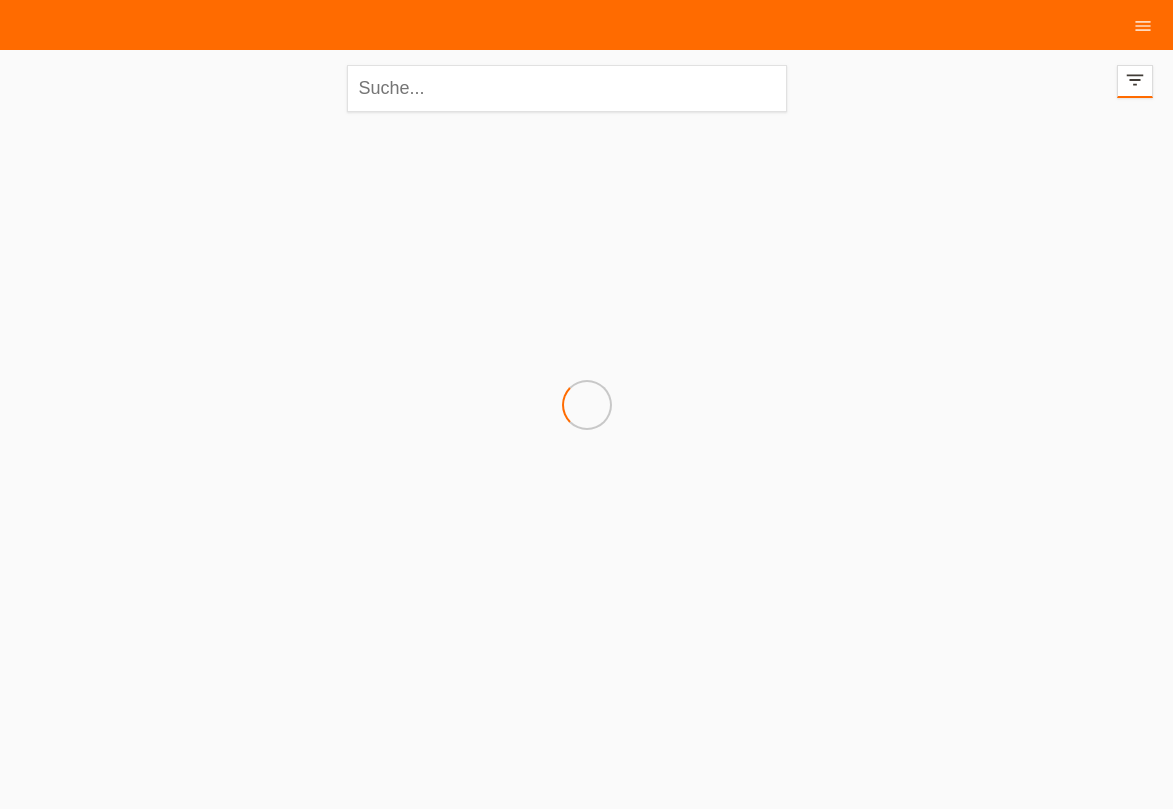 scroll, scrollTop: 0, scrollLeft: 0, axis: both 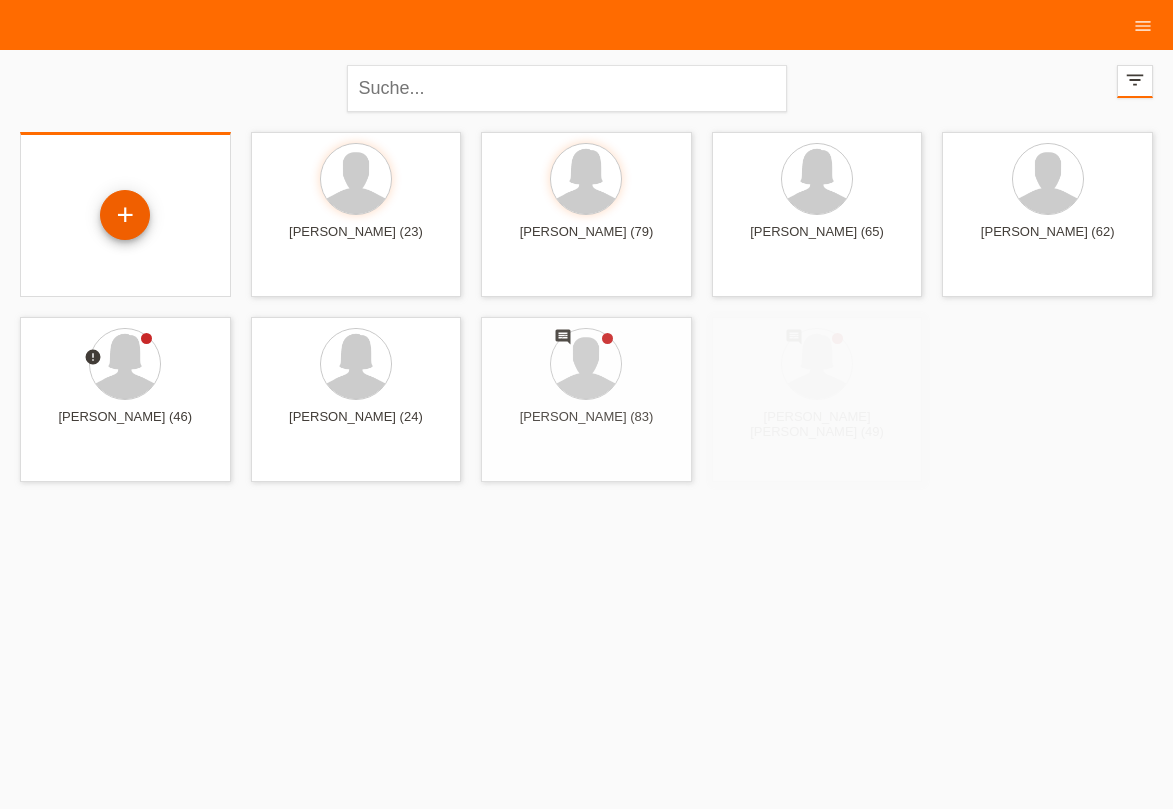 click on "+" at bounding box center (125, 215) 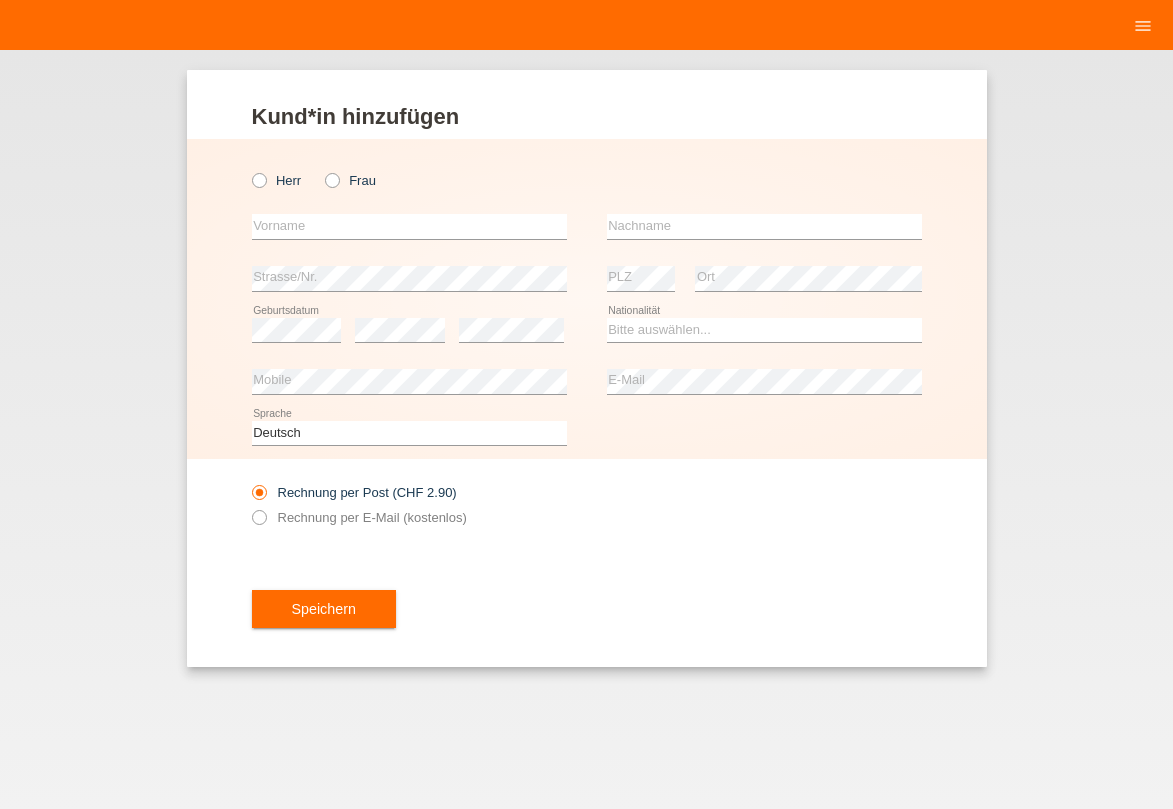 scroll, scrollTop: 0, scrollLeft: 0, axis: both 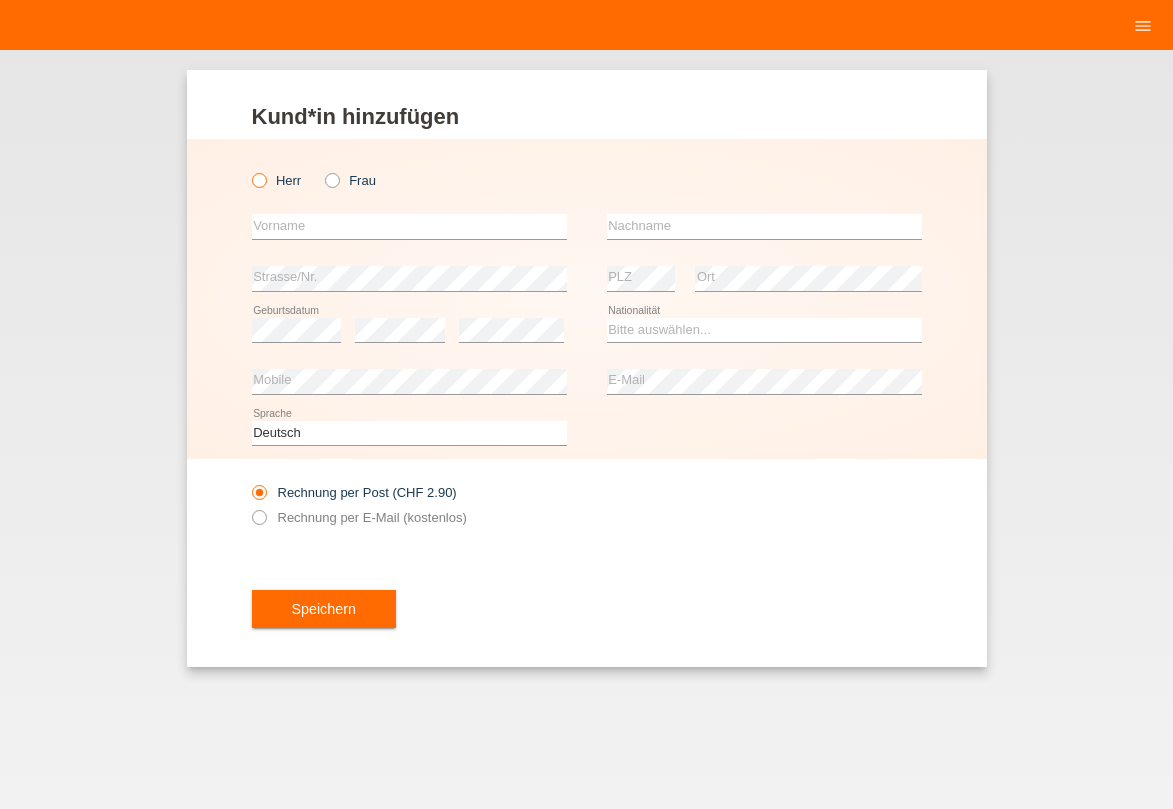 drag, startPoint x: 259, startPoint y: 182, endPoint x: 279, endPoint y: 218, distance: 41.18252 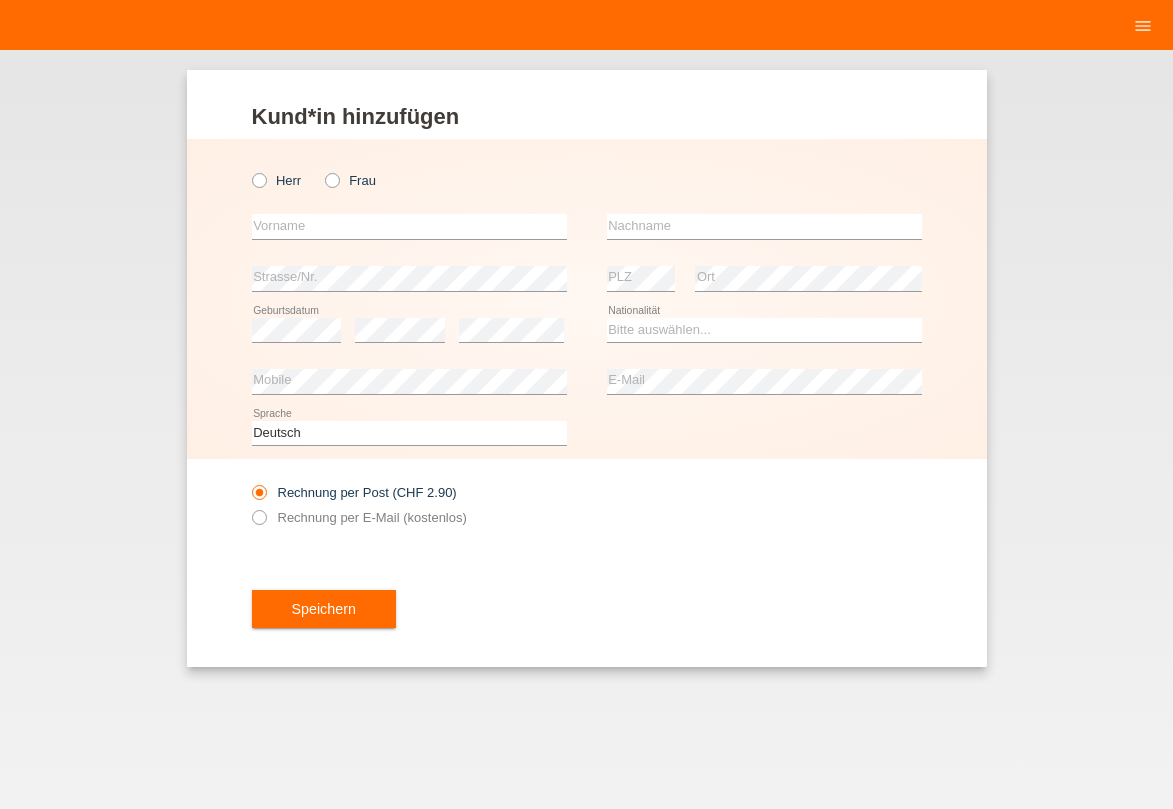 click at bounding box center (248, 170) 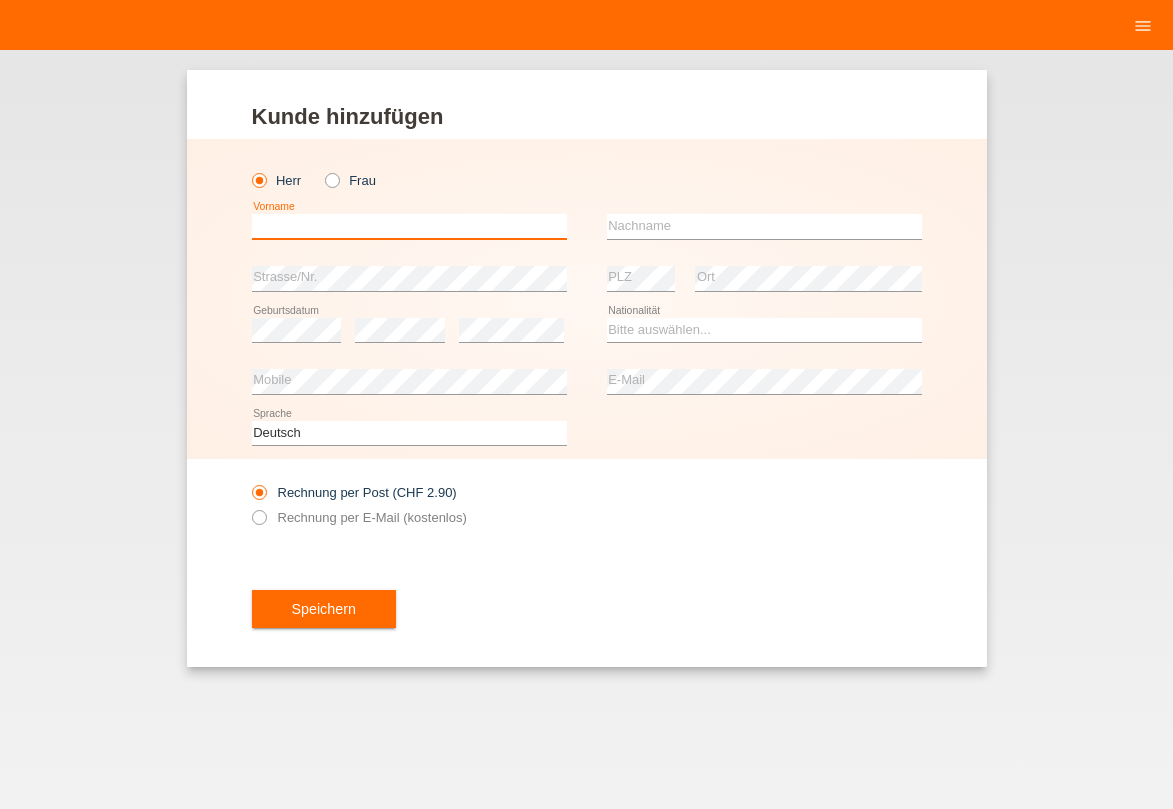 click at bounding box center (409, 226) 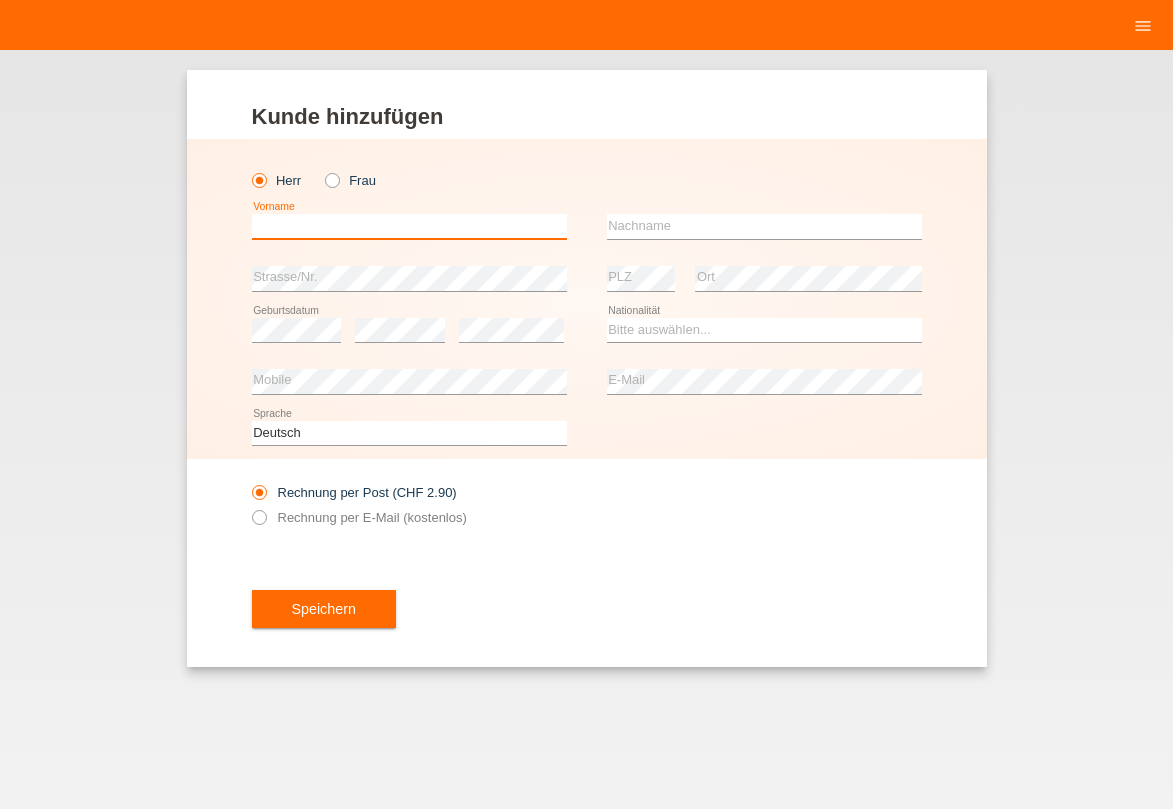 type on "A" 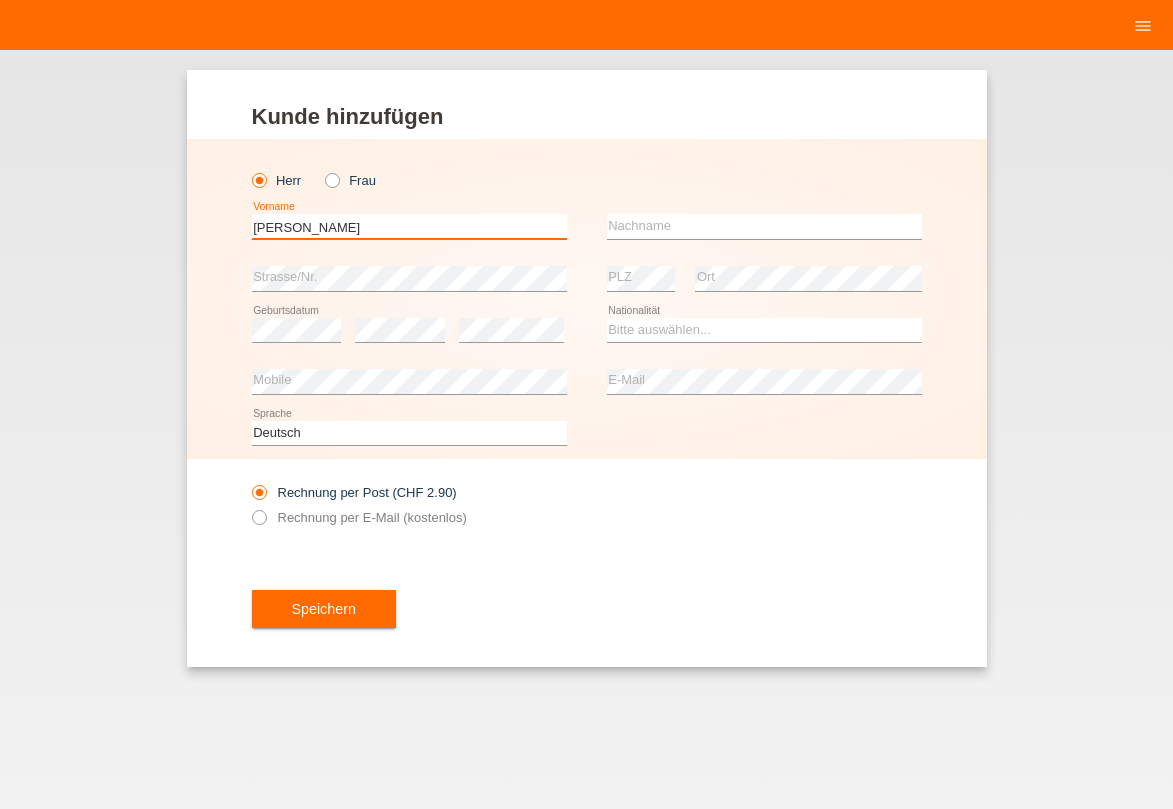 type on "[PERSON_NAME]" 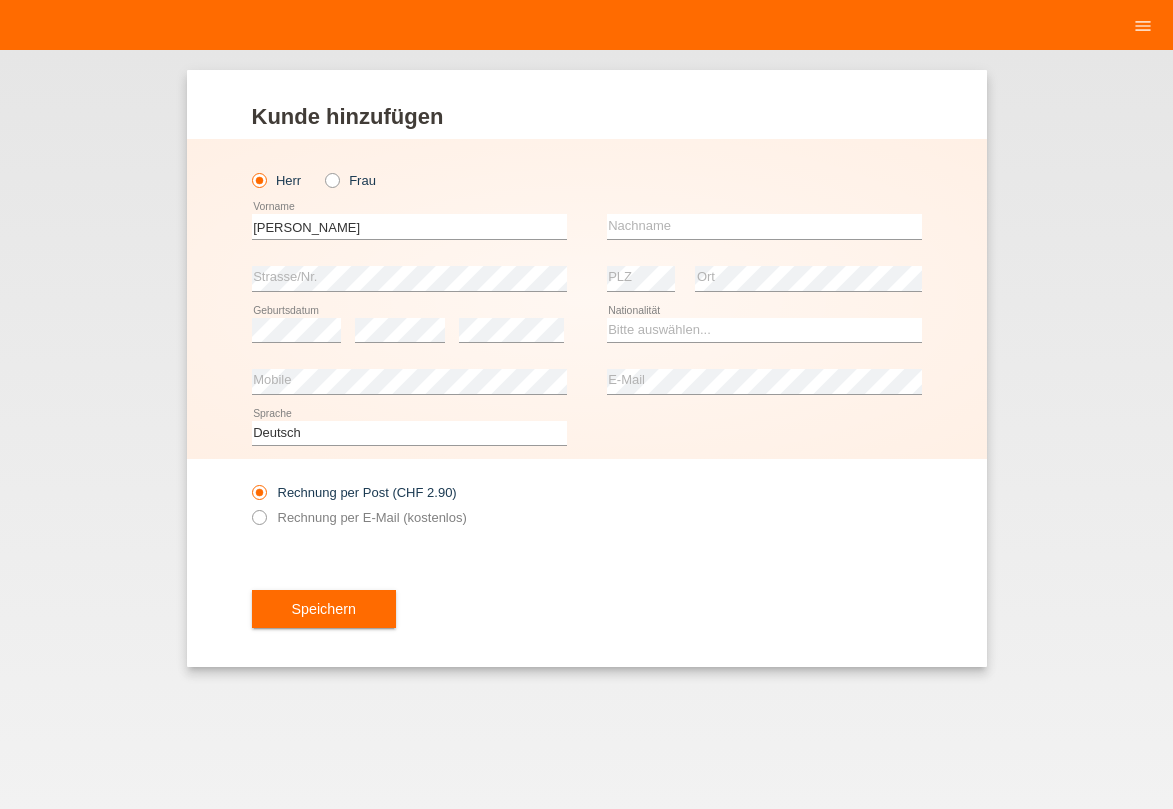 click on "error
Nachname" at bounding box center (764, 227) 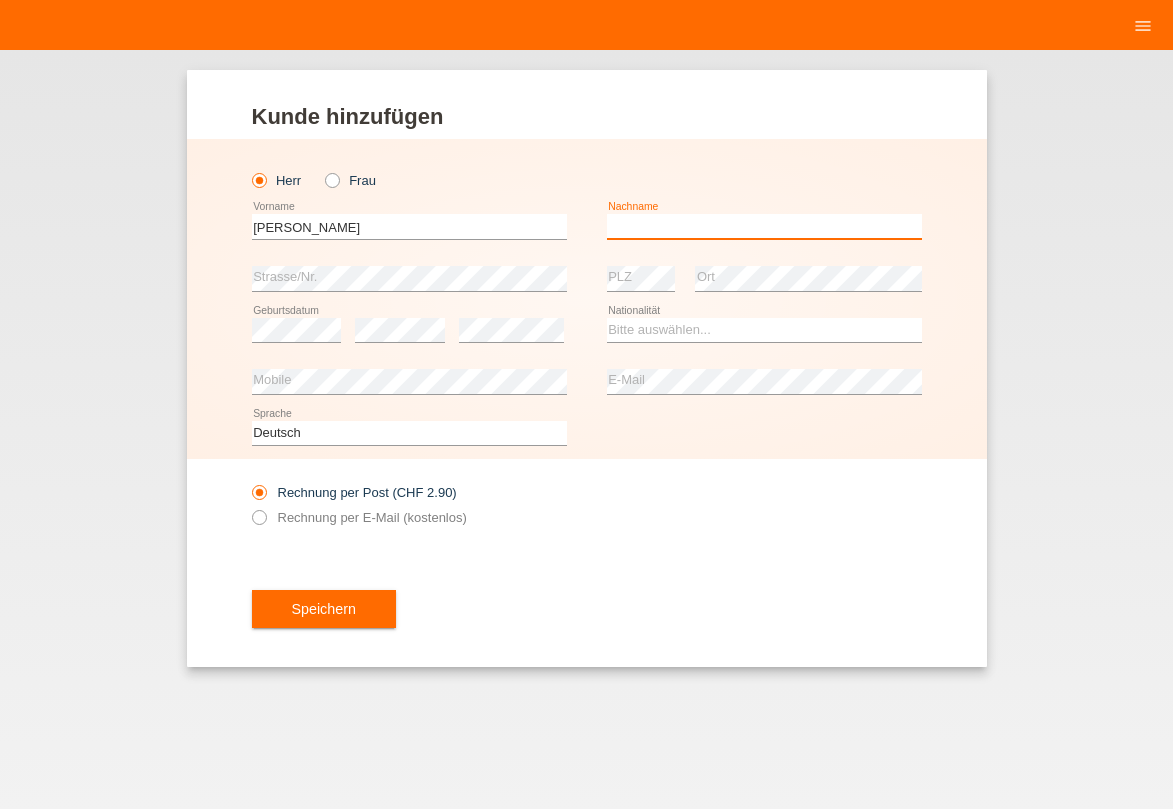 click at bounding box center [764, 226] 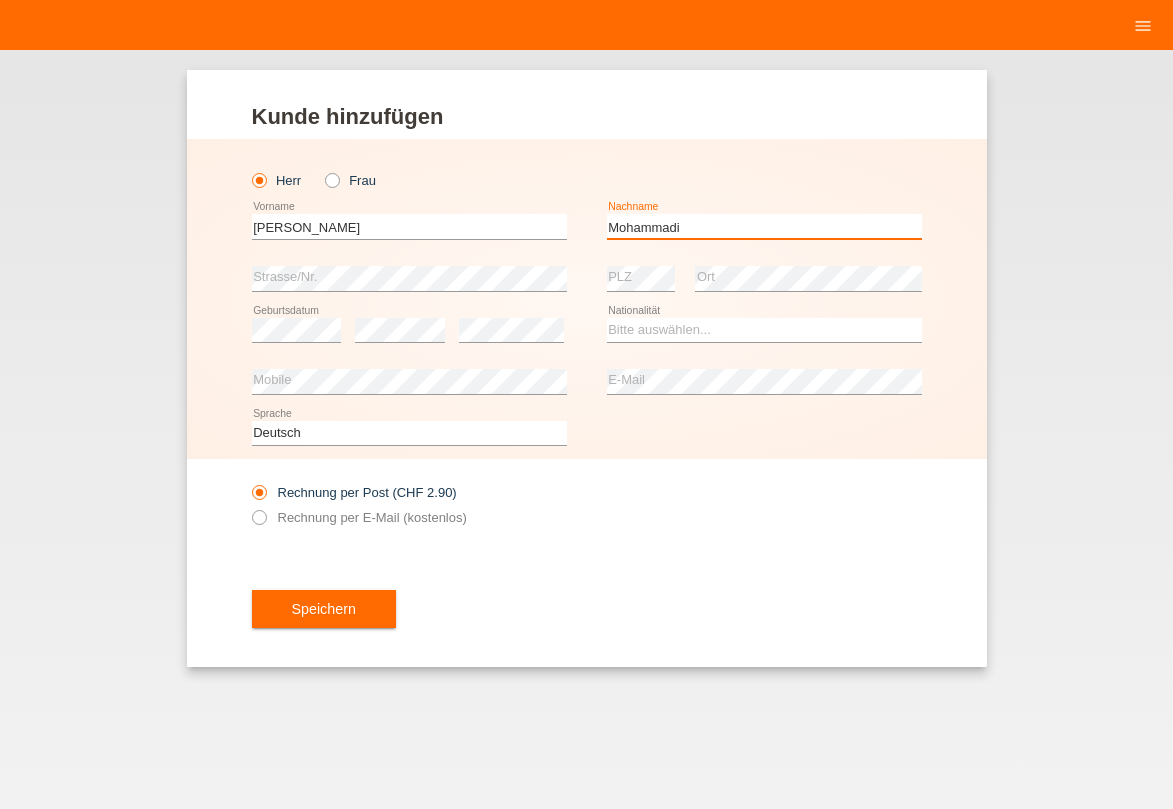 type on "Mohammadi" 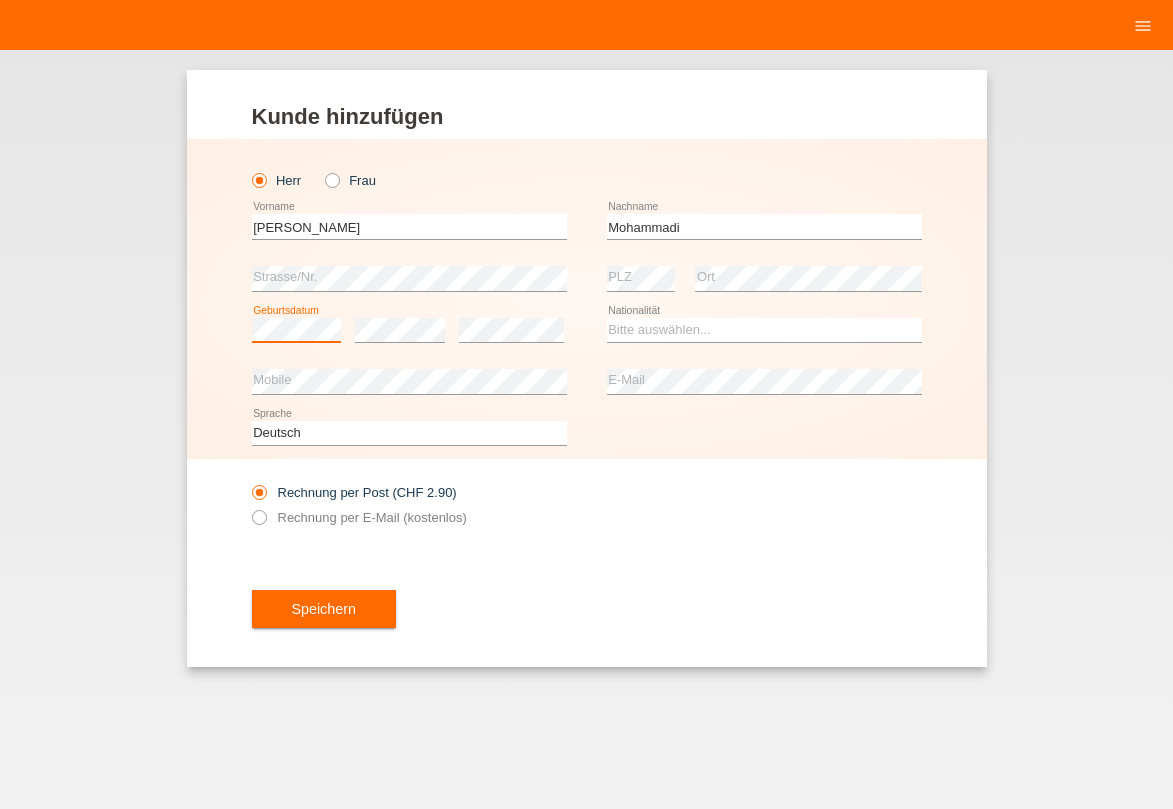 scroll, scrollTop: 0, scrollLeft: 0, axis: both 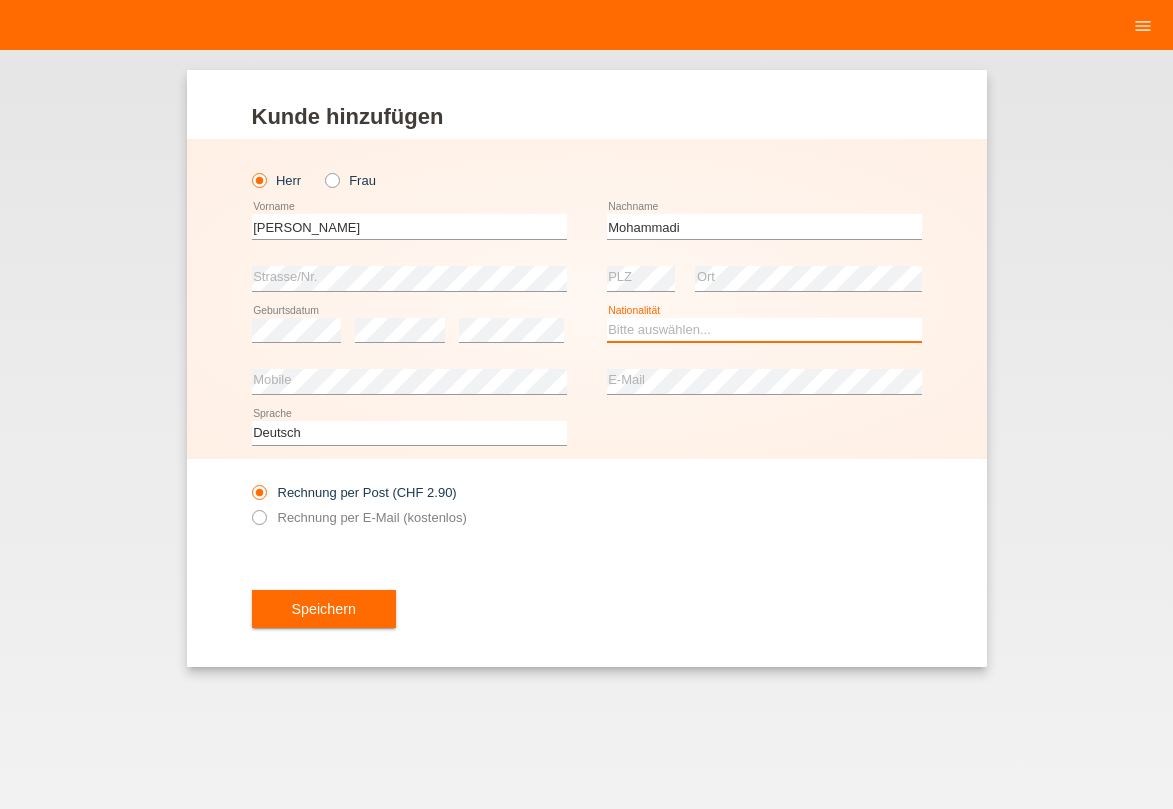 click on "Bitte auswählen...
Schweiz
Deutschland
Liechtenstein
Österreich
------------
Afghanistan
Ägypten
Åland
Albanien
Algerien" at bounding box center [764, 330] 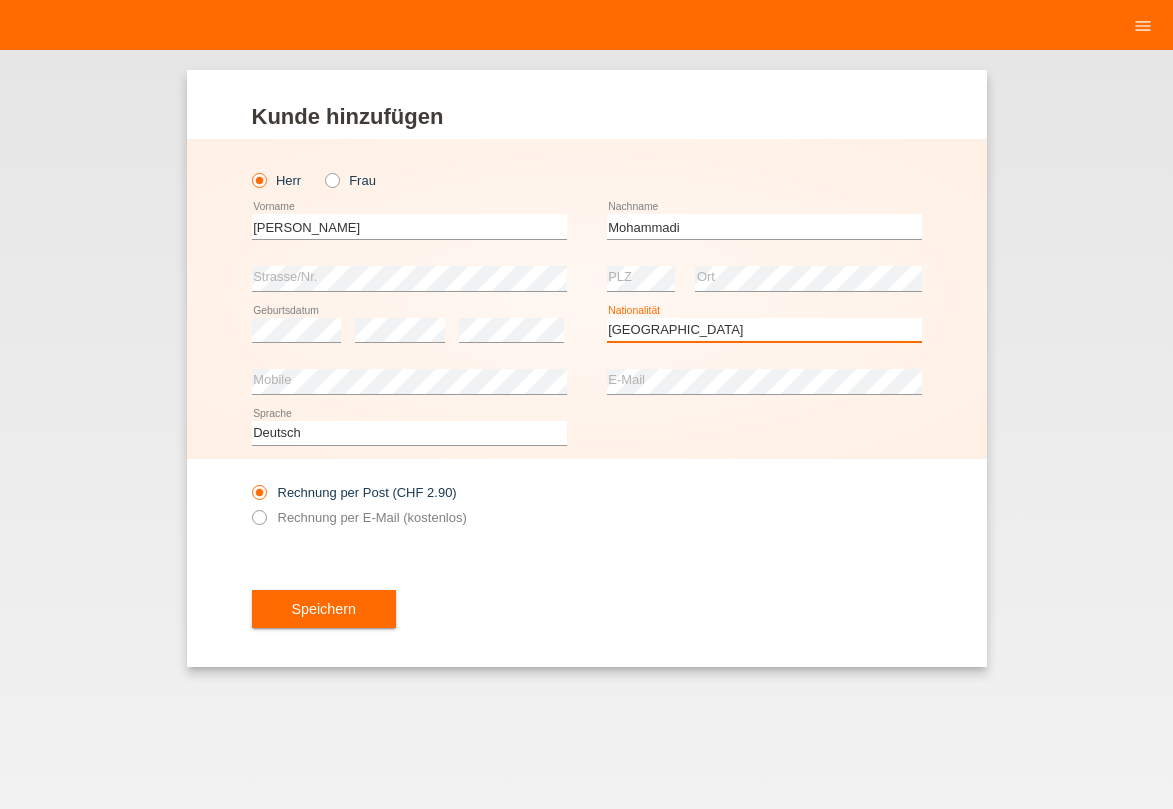 click on "Afghanistan" at bounding box center [0, 0] 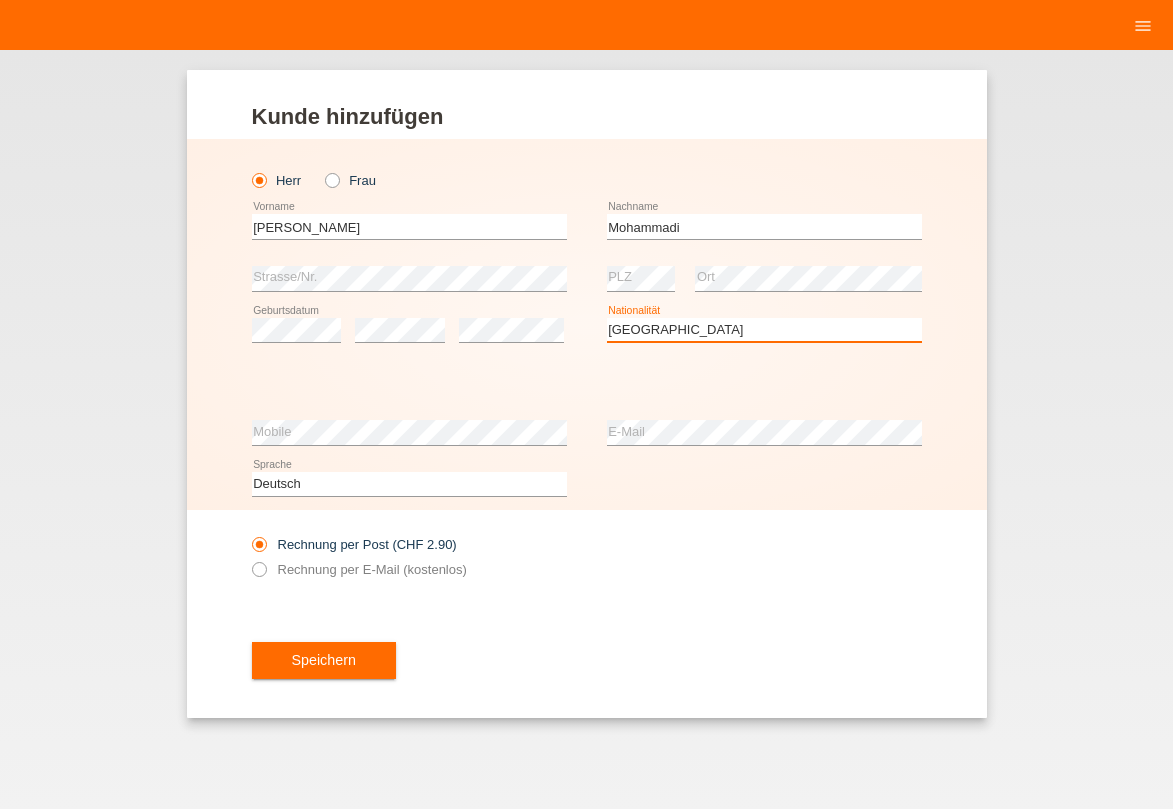 scroll, scrollTop: 0, scrollLeft: 0, axis: both 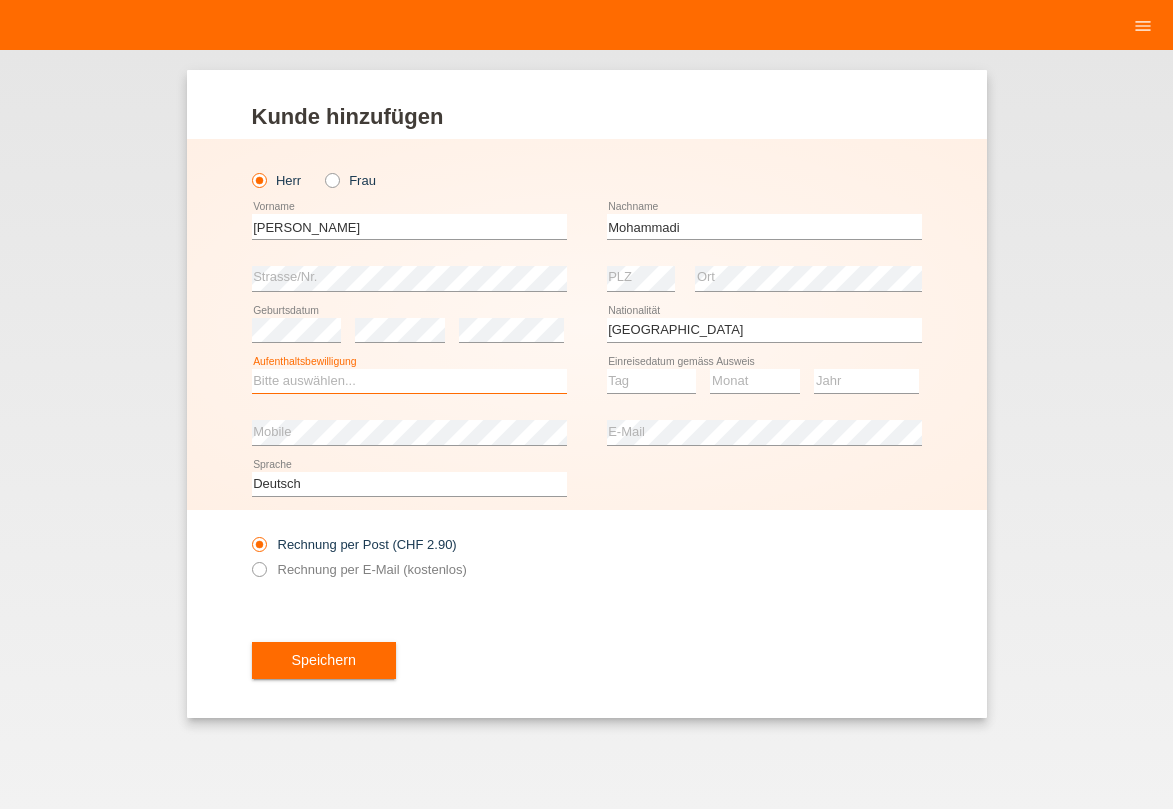 click on "Bitte auswählen...
C
B
B - Flüchtlingsstatus
Andere" at bounding box center [409, 381] 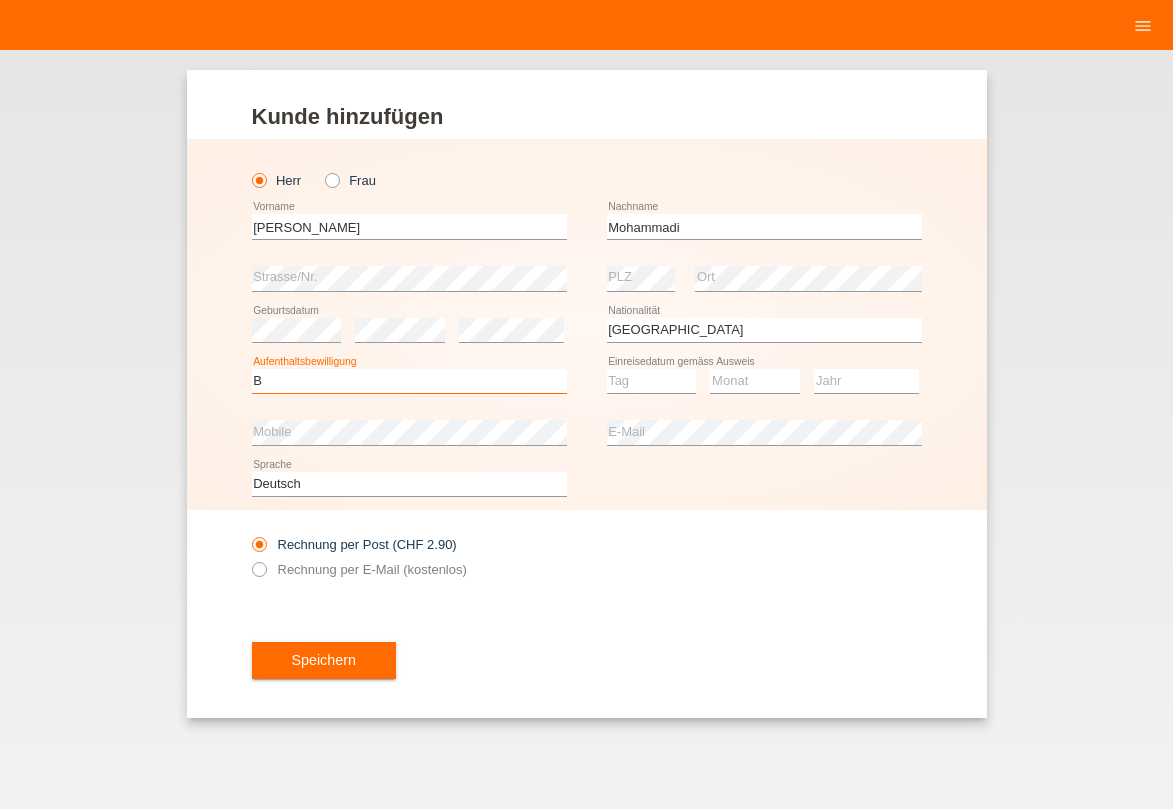 click on "B" at bounding box center [0, 0] 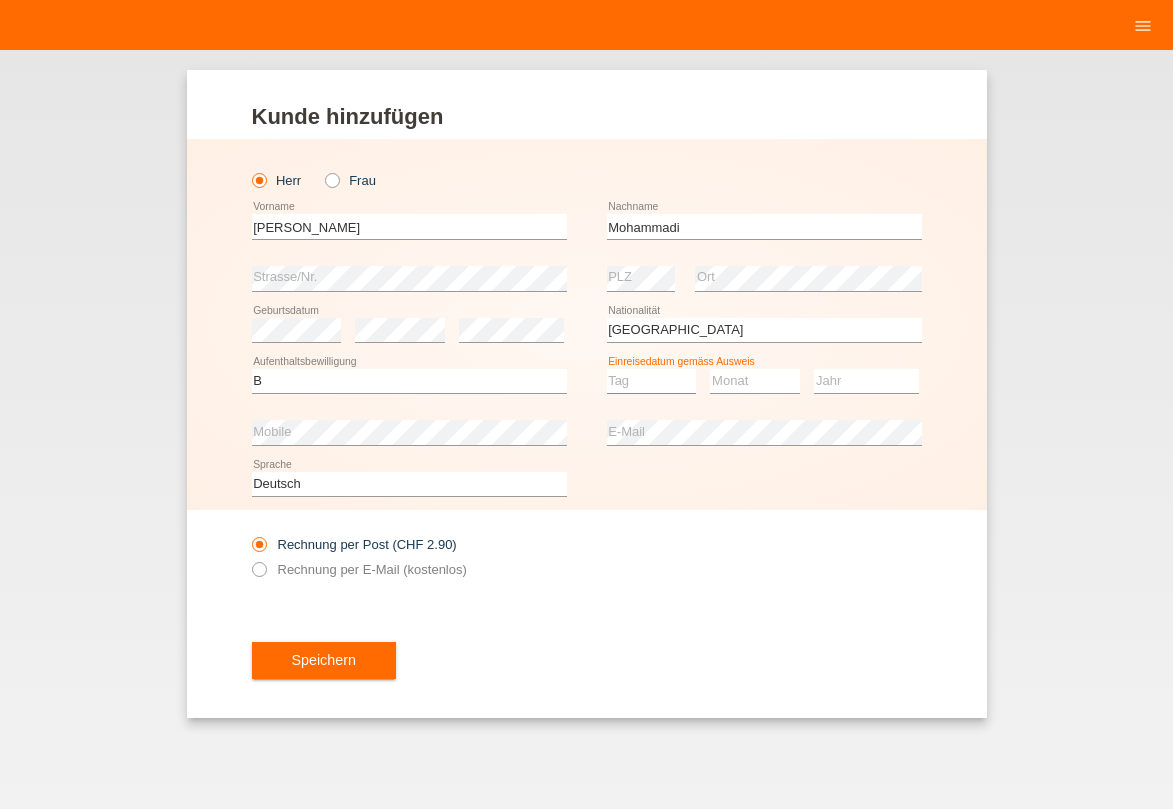 click on "Tag
01
02
03
04
05
06
07
08
09
10 11" at bounding box center (652, 381) 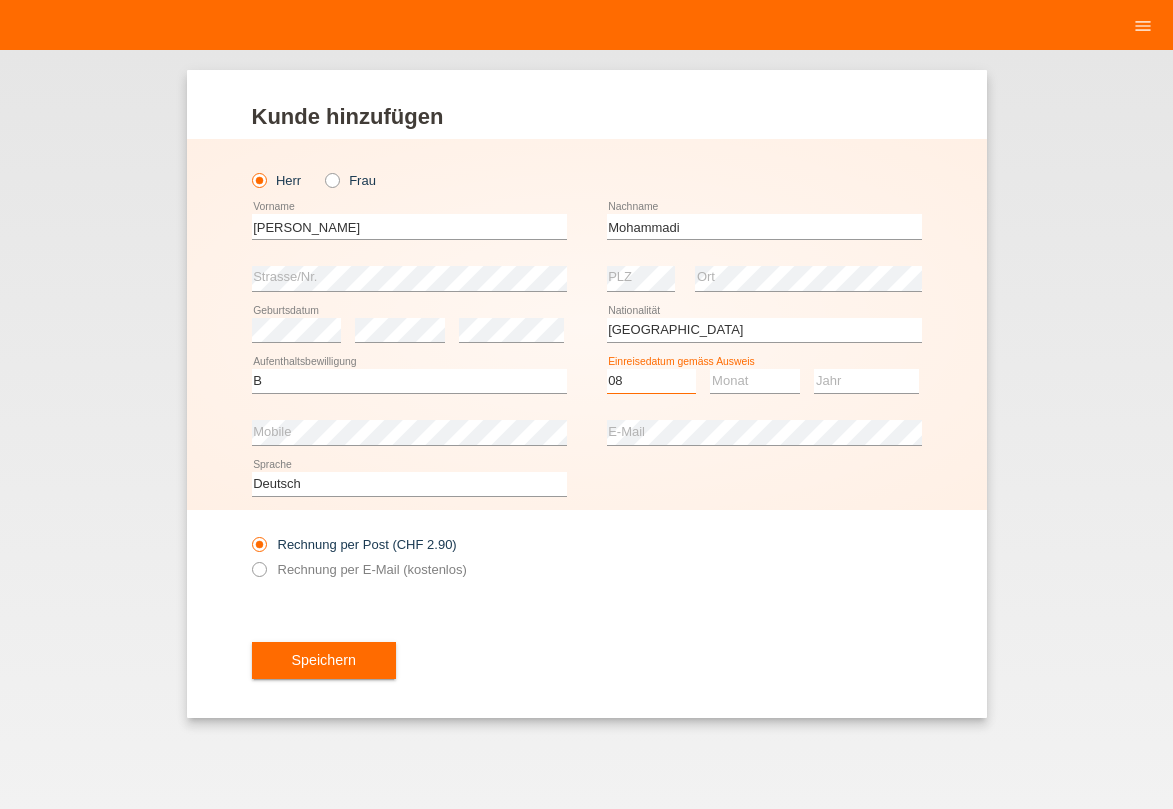 click on "08" at bounding box center [0, 0] 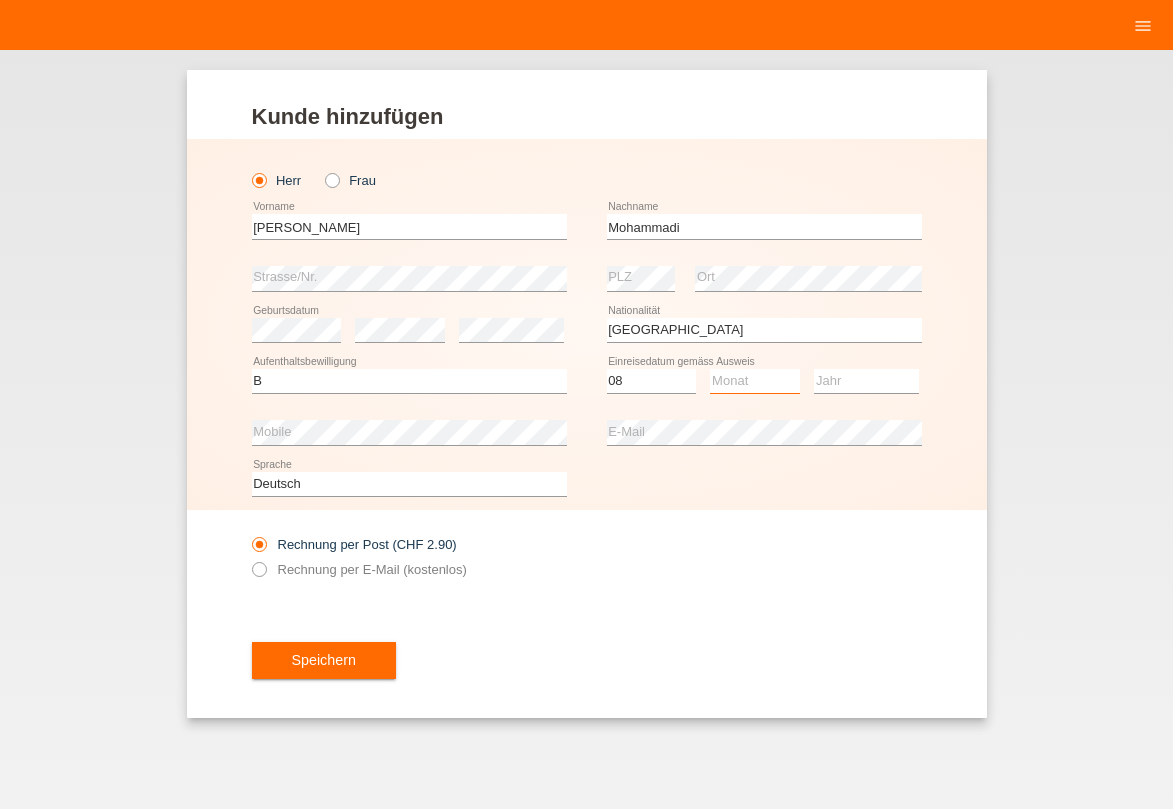 click on "Monat
01
02
03
04
05
06
07
08
09
10 11" at bounding box center [755, 381] 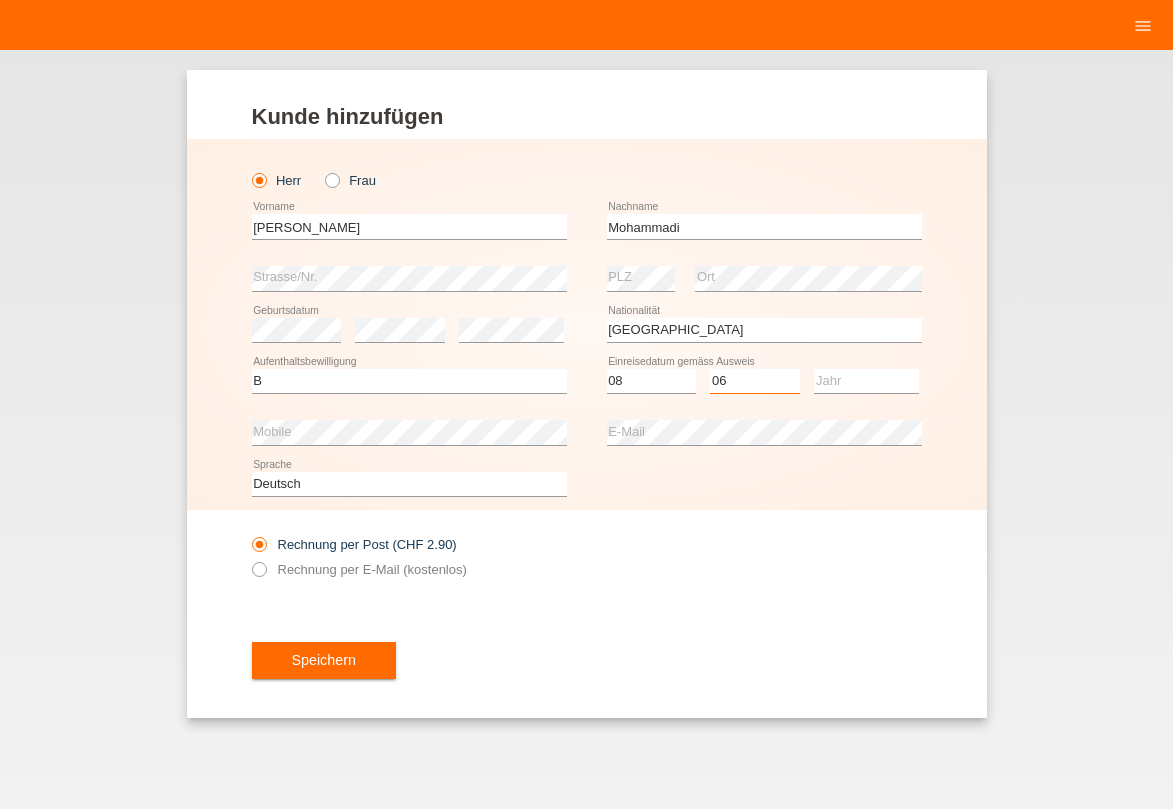 click on "06" at bounding box center [0, 0] 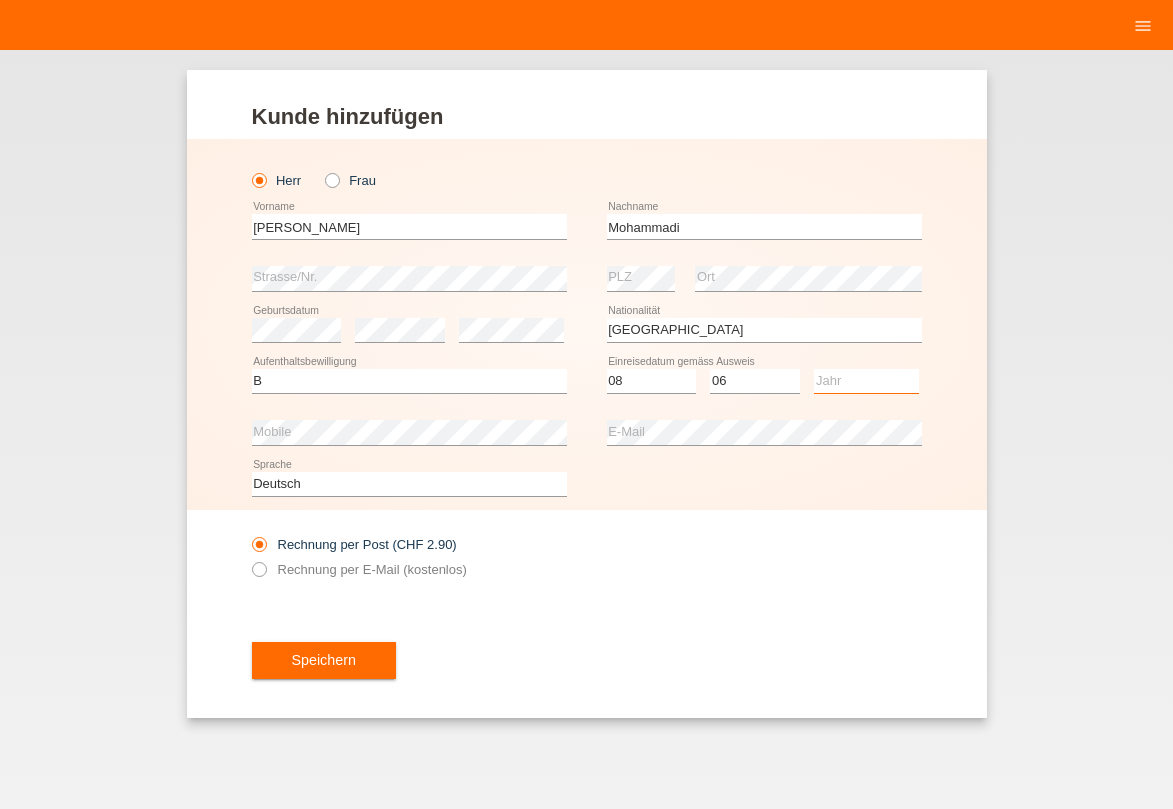 drag, startPoint x: 837, startPoint y: 372, endPoint x: 842, endPoint y: 388, distance: 16.763054 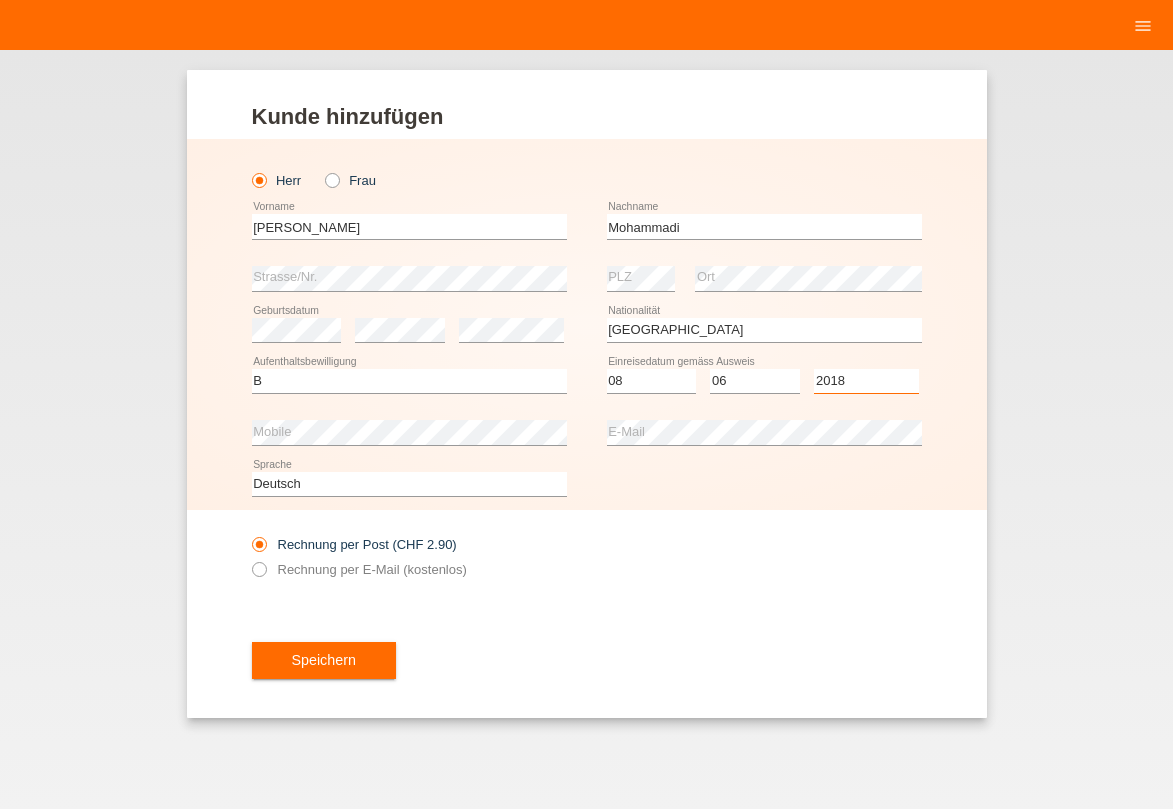 click on "2018" at bounding box center (0, 0) 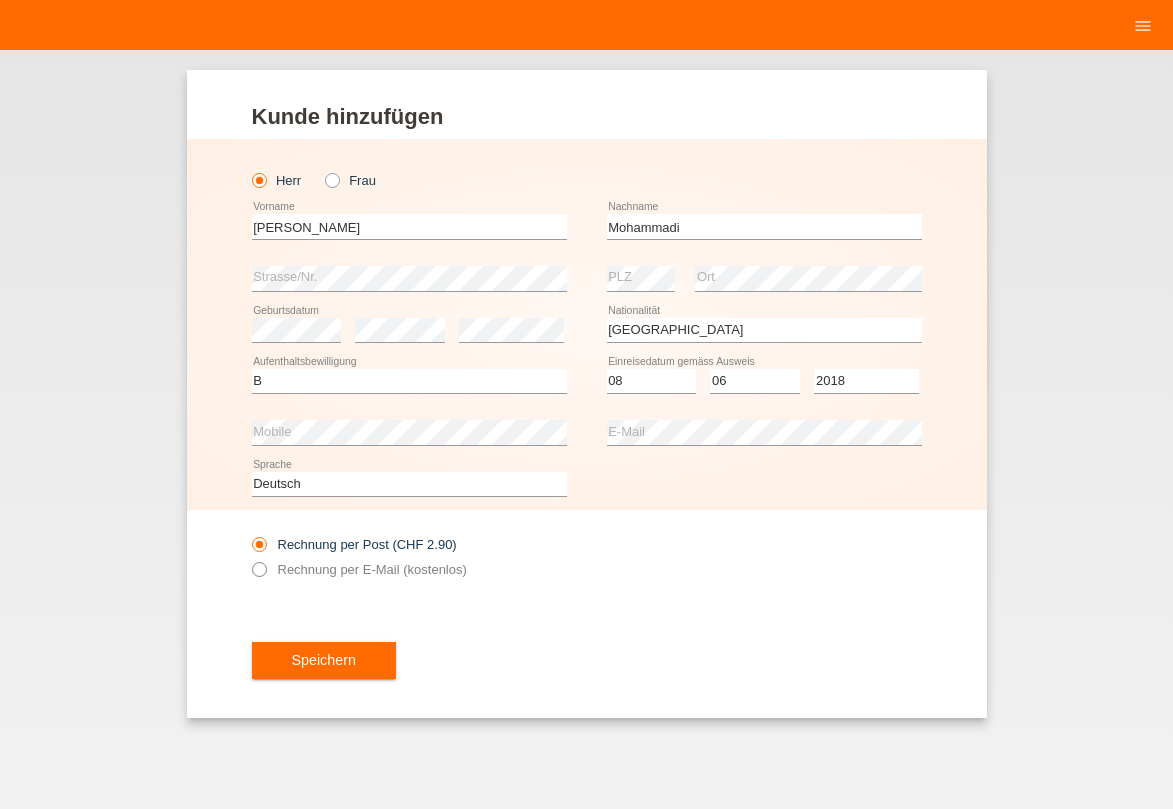 click at bounding box center (248, 558) 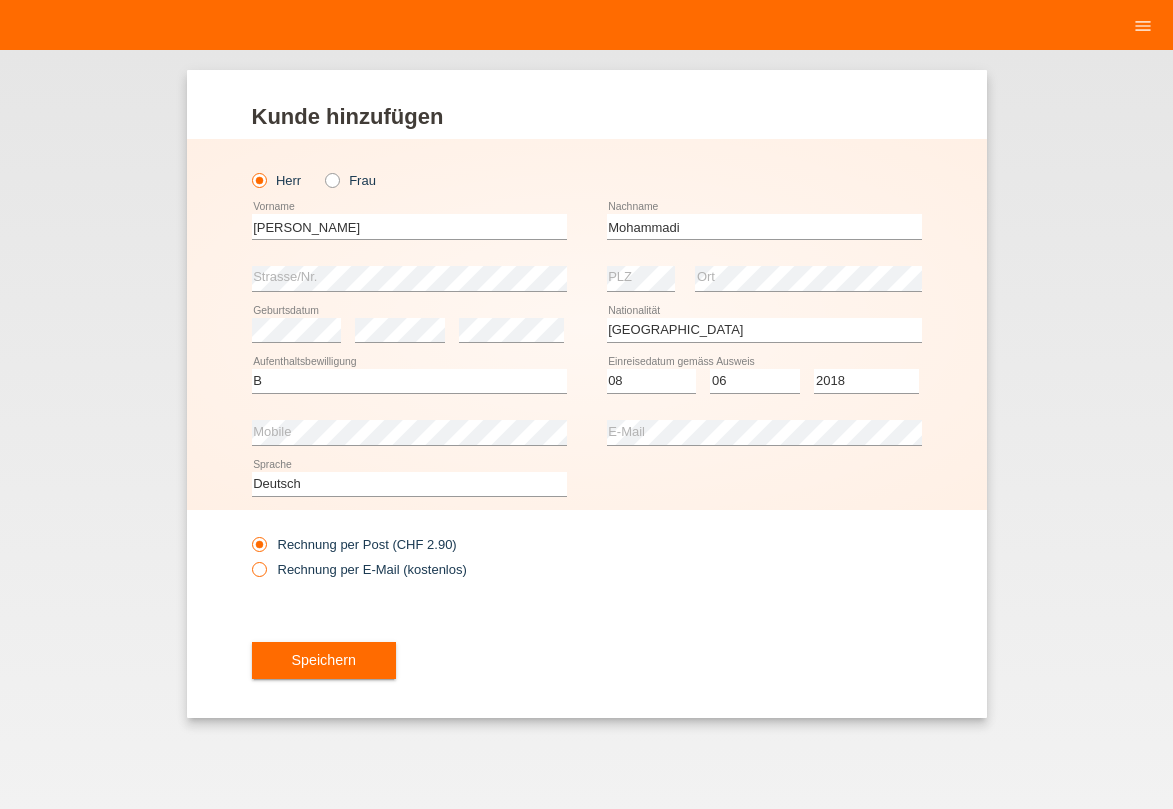 click at bounding box center [248, 558] 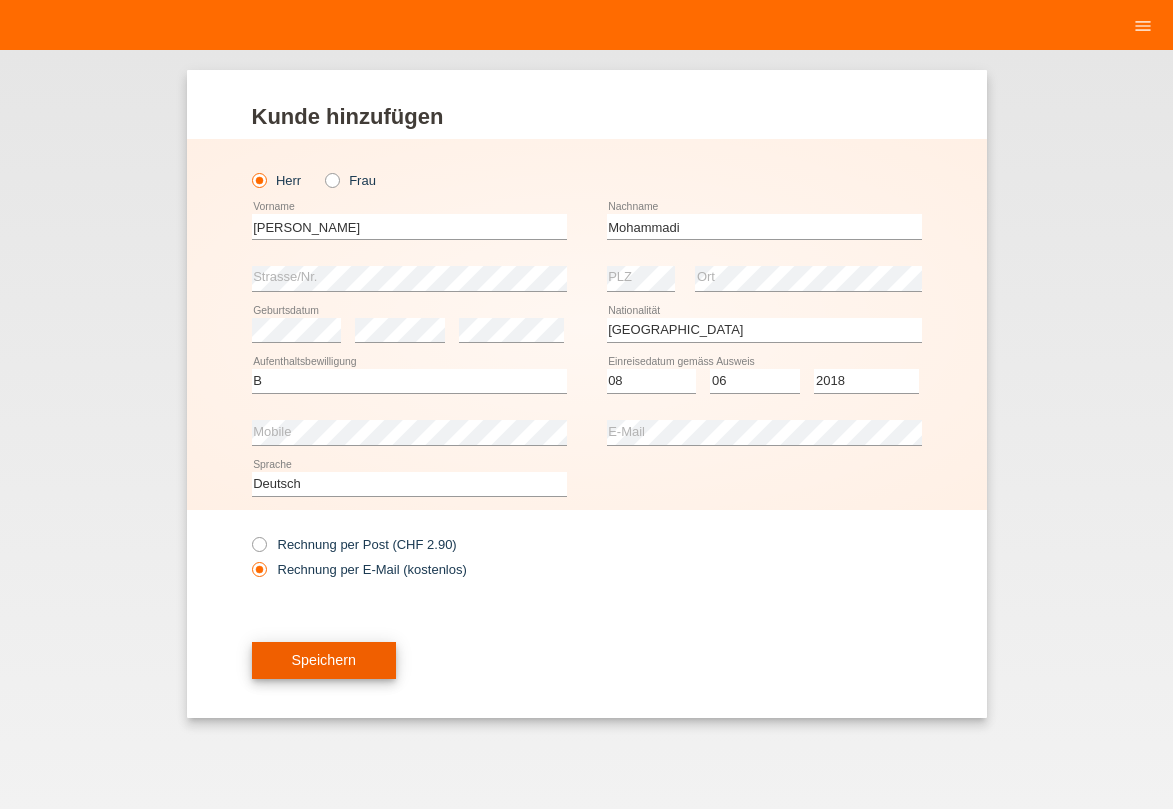 click on "Speichern" at bounding box center (324, 660) 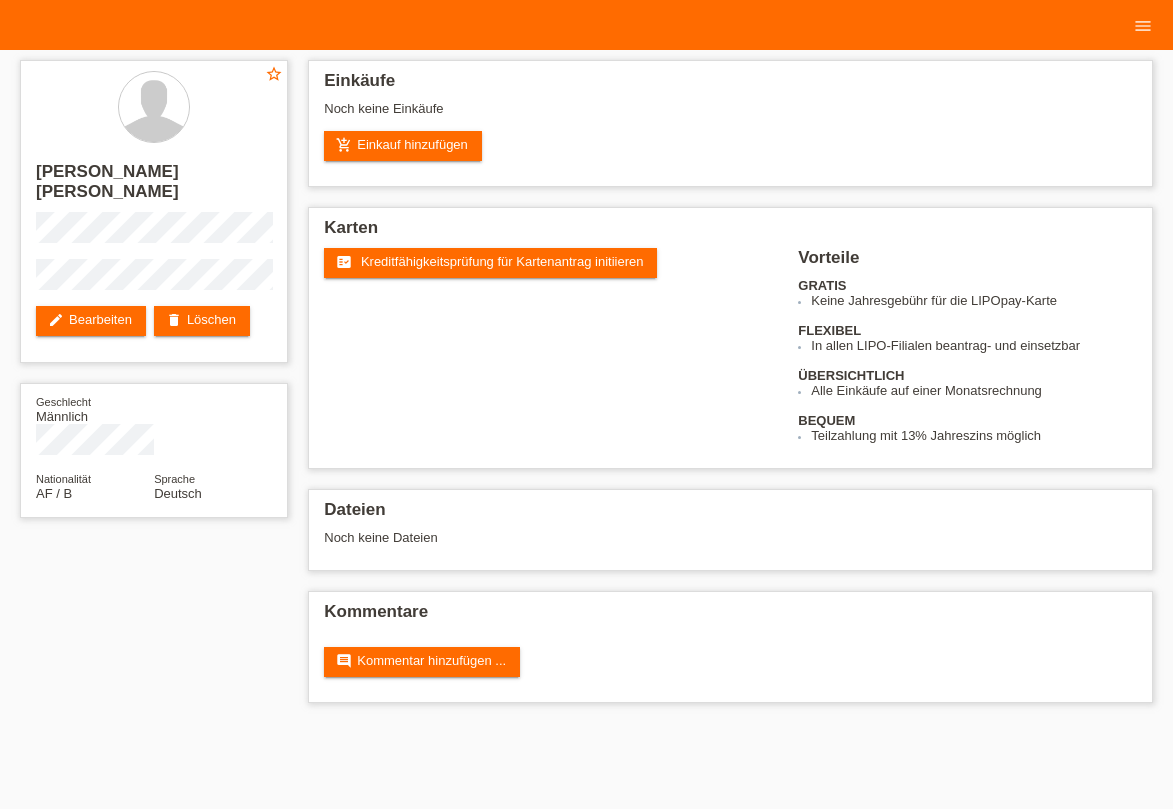 scroll, scrollTop: 0, scrollLeft: 0, axis: both 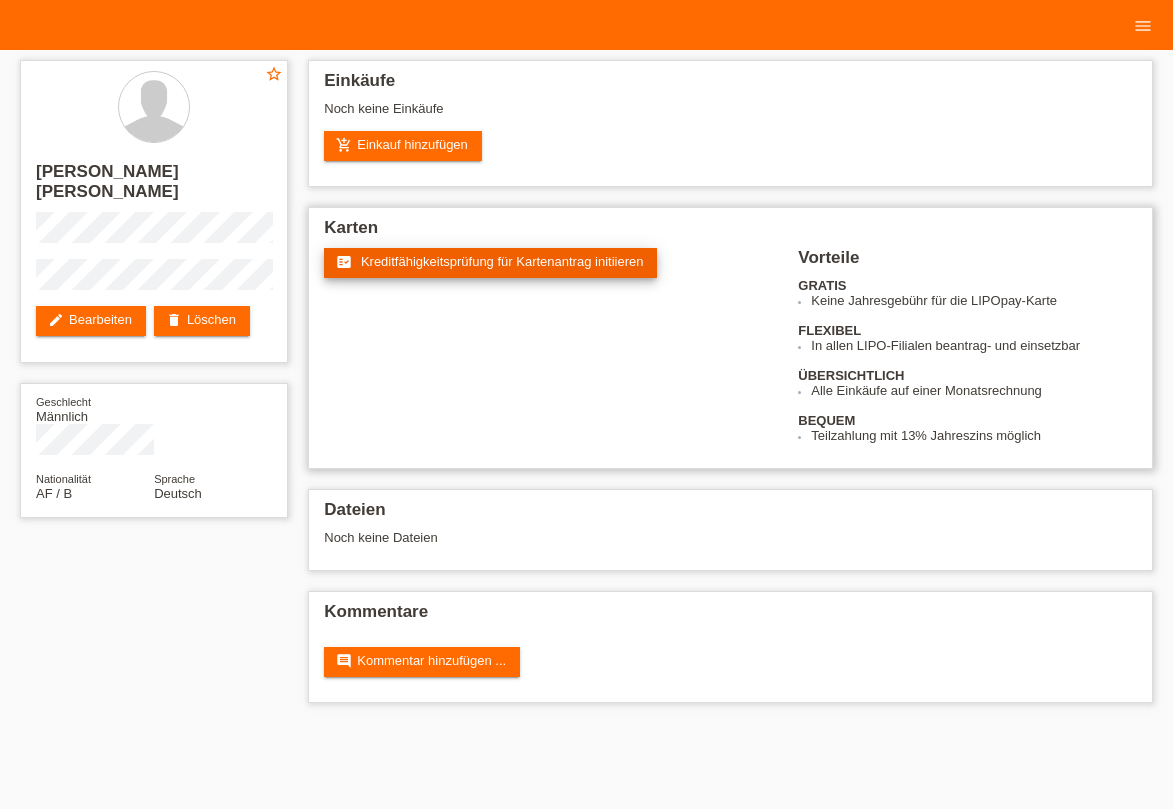 click on "fact_check
Kreditfähigkeitsprüfung für Kartenantrag initiieren" at bounding box center (490, 263) 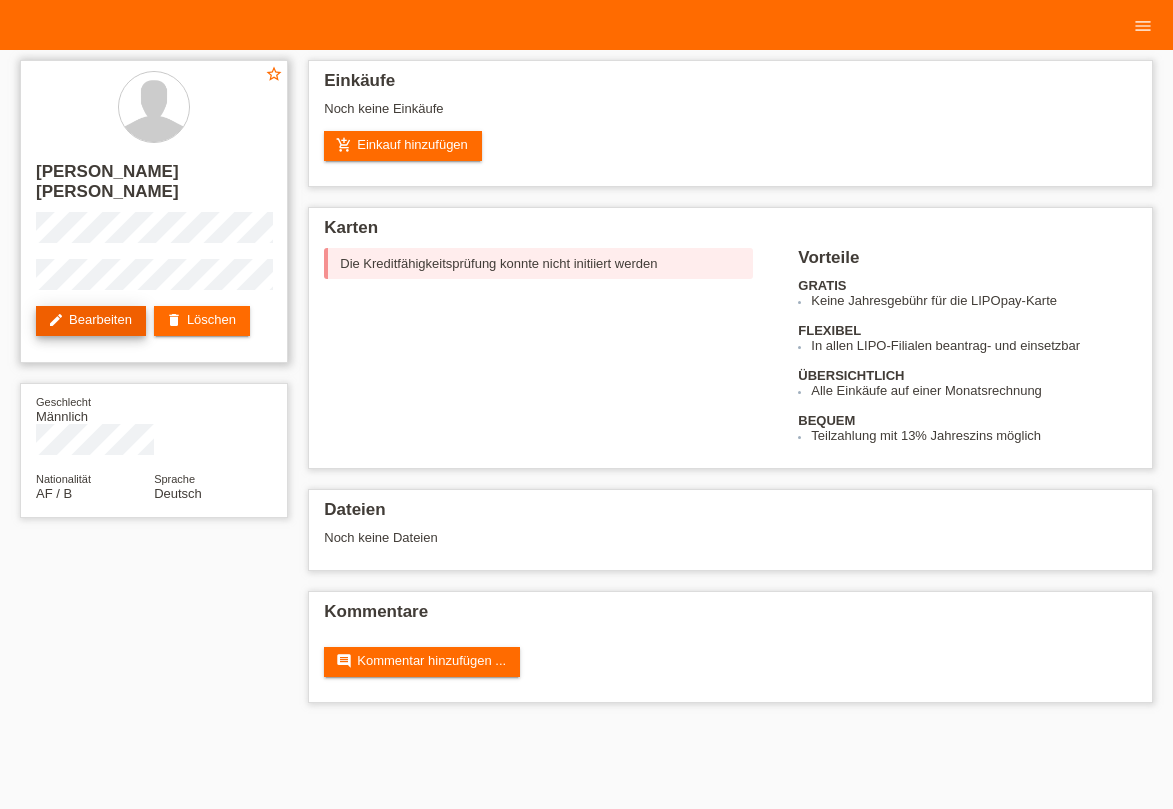 click on "edit  Bearbeiten" at bounding box center (91, 321) 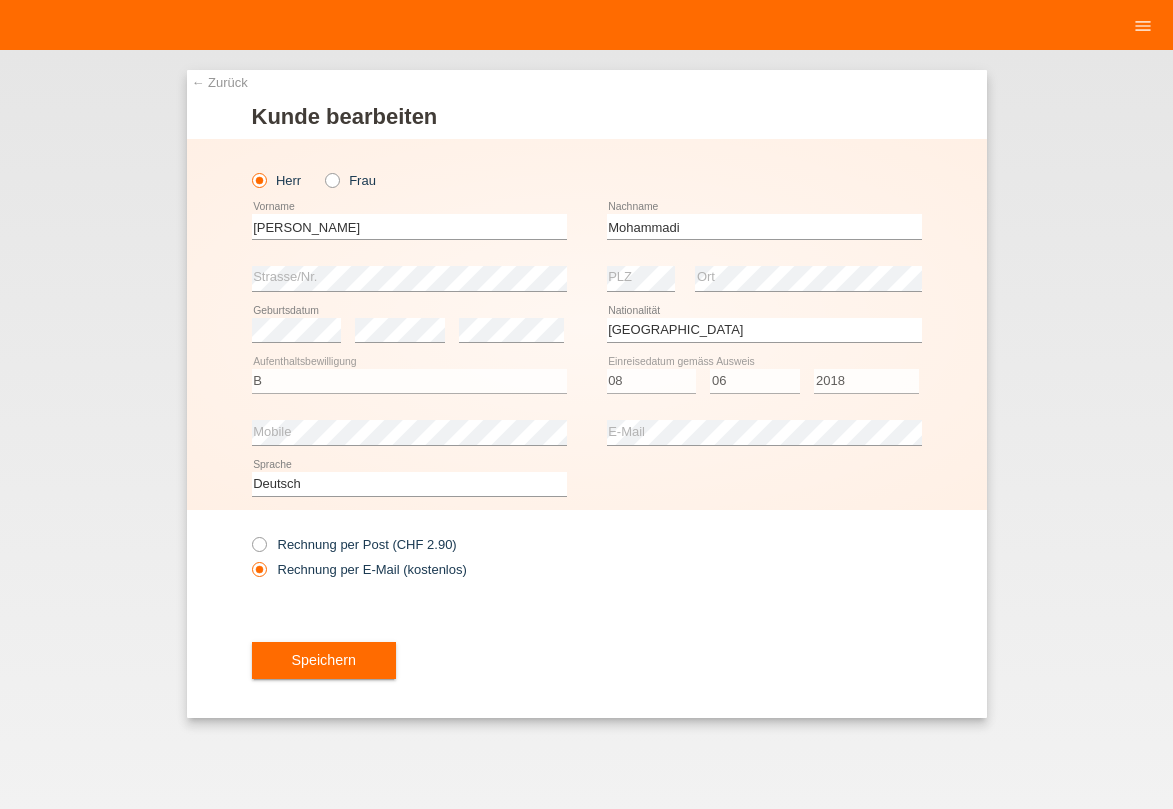 select on "AF" 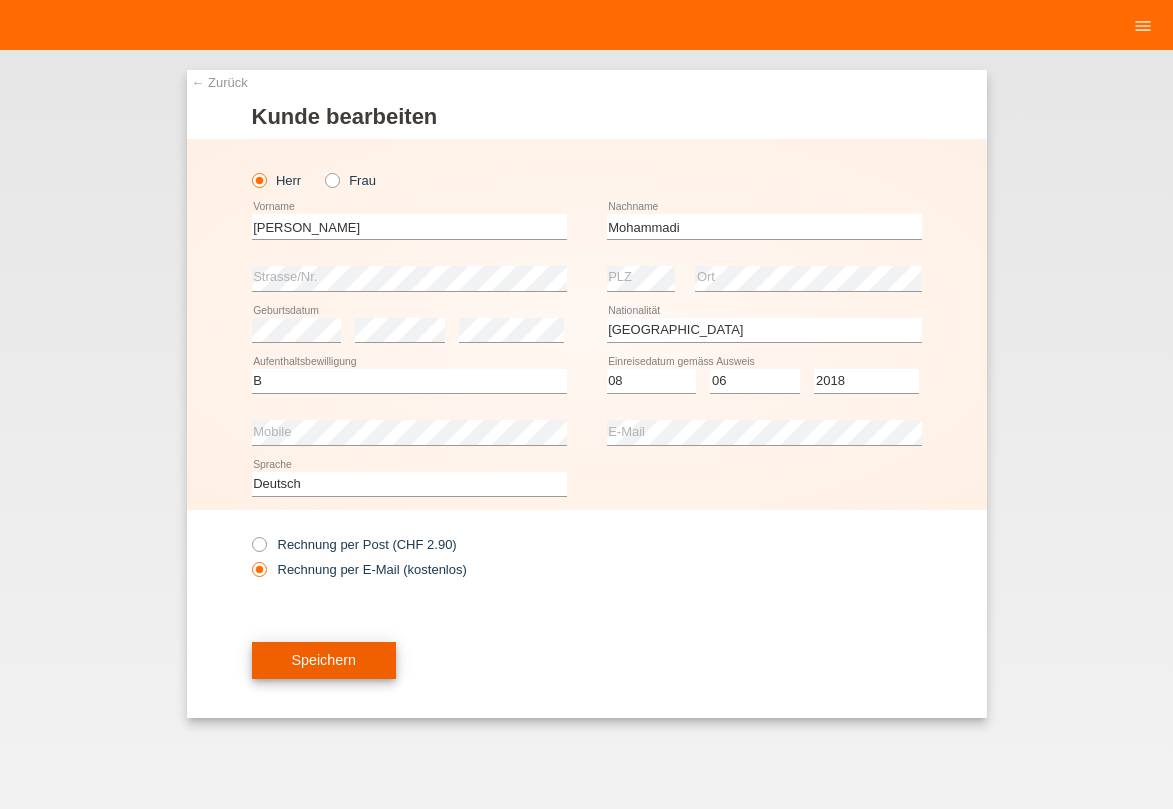 click on "Speichern" at bounding box center [324, 660] 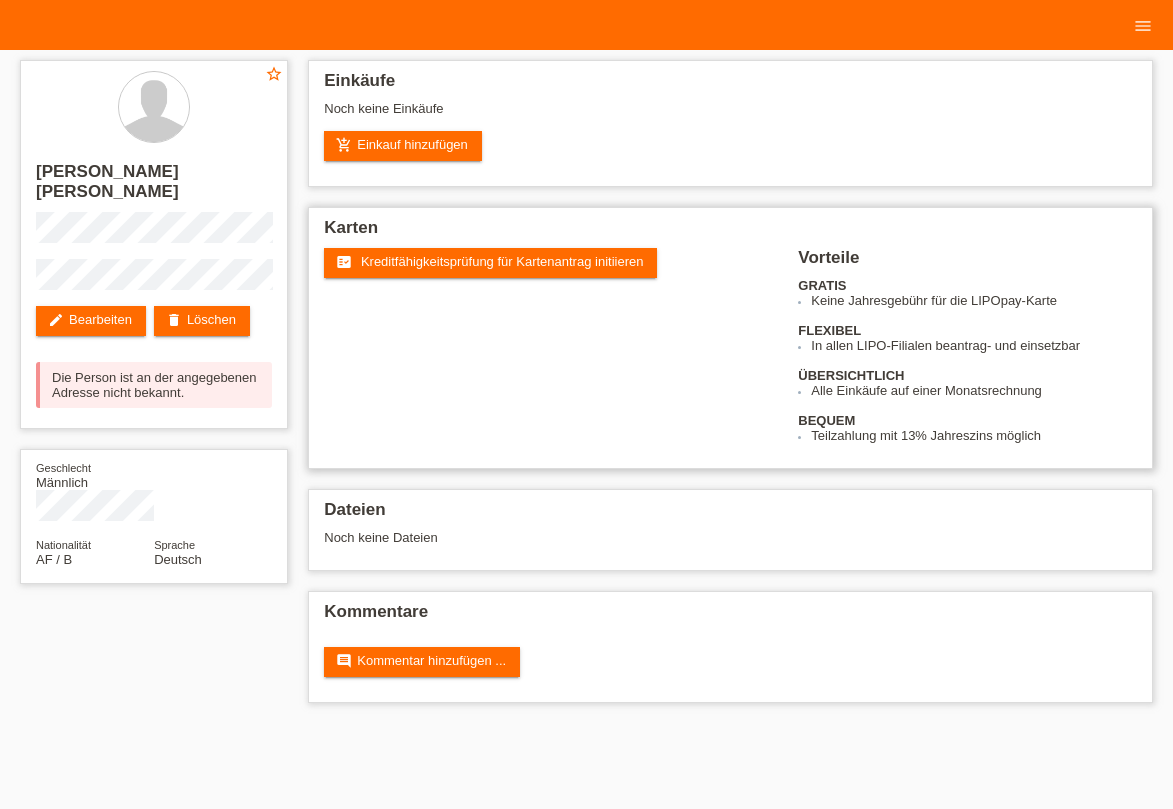 scroll, scrollTop: 0, scrollLeft: 0, axis: both 